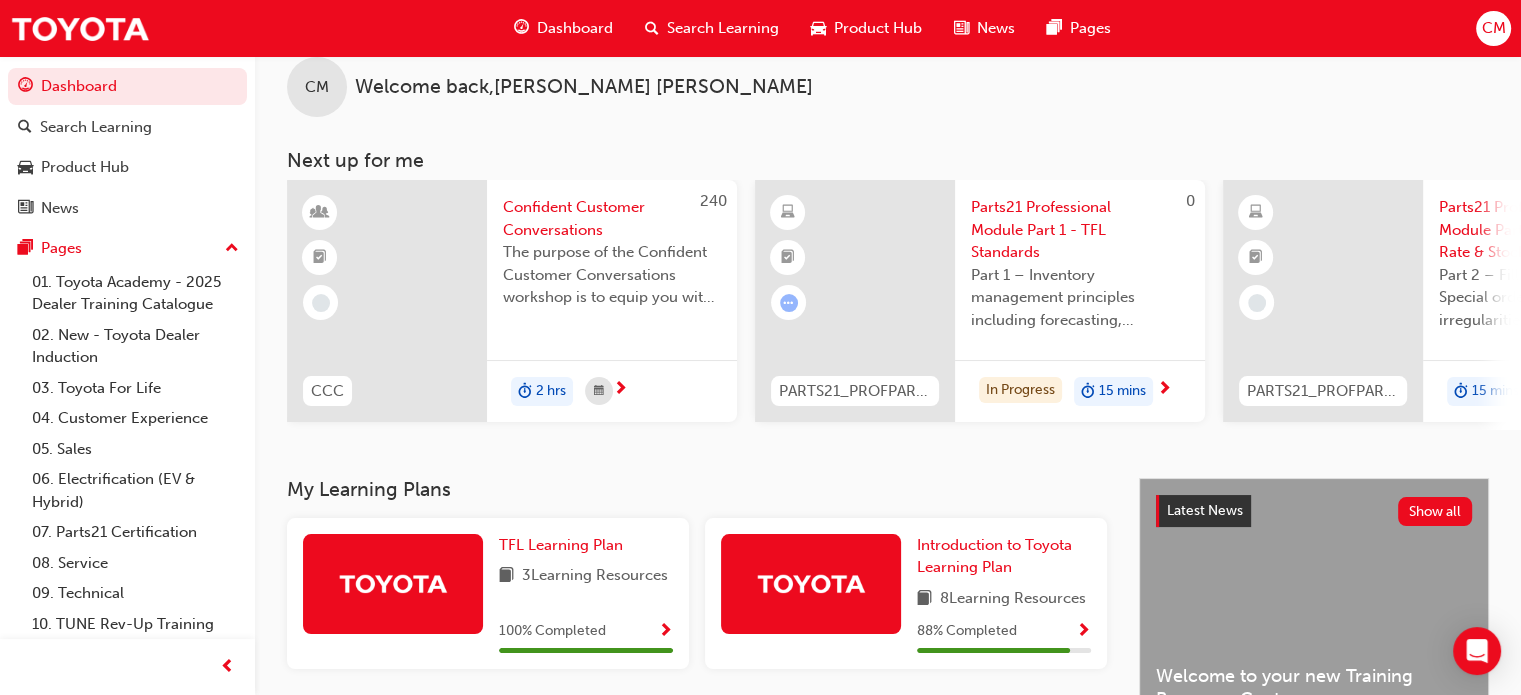 scroll, scrollTop: 0, scrollLeft: 0, axis: both 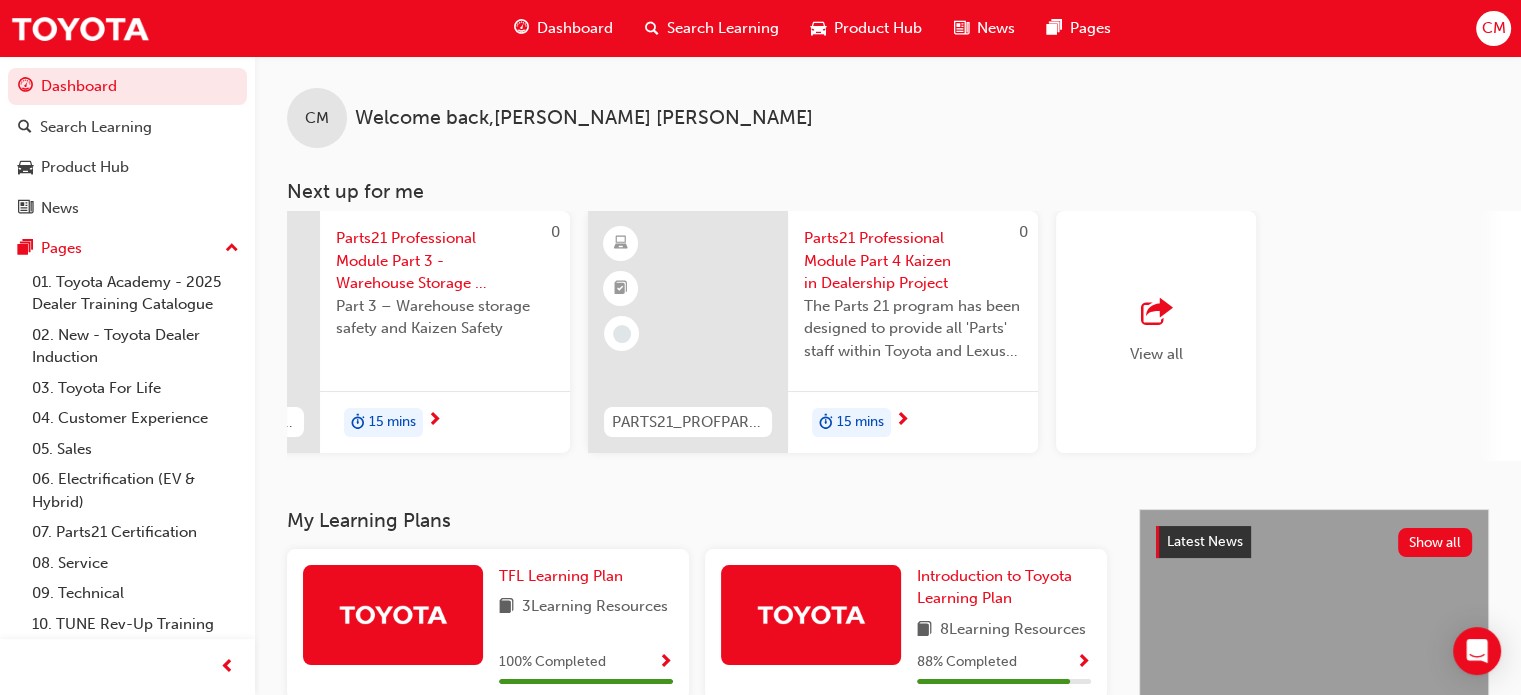 click on "CM Welcome back ,  Candice   McColm Next up for me 240 CCC Confident Customer Conversations The purpose of the Confident Customer Conversations workshop is to equip you with tools to communicate with confidence in the moment (reactive) with Customers who are dissatisfied or to prepare (pro-active) for a conversation delivering no or bad news. 2 hrs 0 PARTS21_PROFPART1_0923_EL Parts21 Professional Module Part 1 - TFL Standards Part 1 – Inventory management principles including forecasting, processes, and techniques. In Progress 15 mins 0 PARTS21_PROFPART2_0923_EL Parts21 Professional Module Part 2 - Fill Rate & Stock Turn Part 2 – Fill Rate & Stock Turn, Special ordering, handling irregularities and Estimate Time of Arrival. 15 mins 0 PARTS21_PROFPART3_0923_EL Parts21 Professional Module Part 3 - Warehouse Storage & Safety Part 3 – Warehouse storage safety and Kaizen Safety 15 mins 0 PARTS21_PROFPART4_0923_EL Parts21 Professional Module Part 4 Kaizen in Dealership Project 15 mins View all" at bounding box center [888, 282] 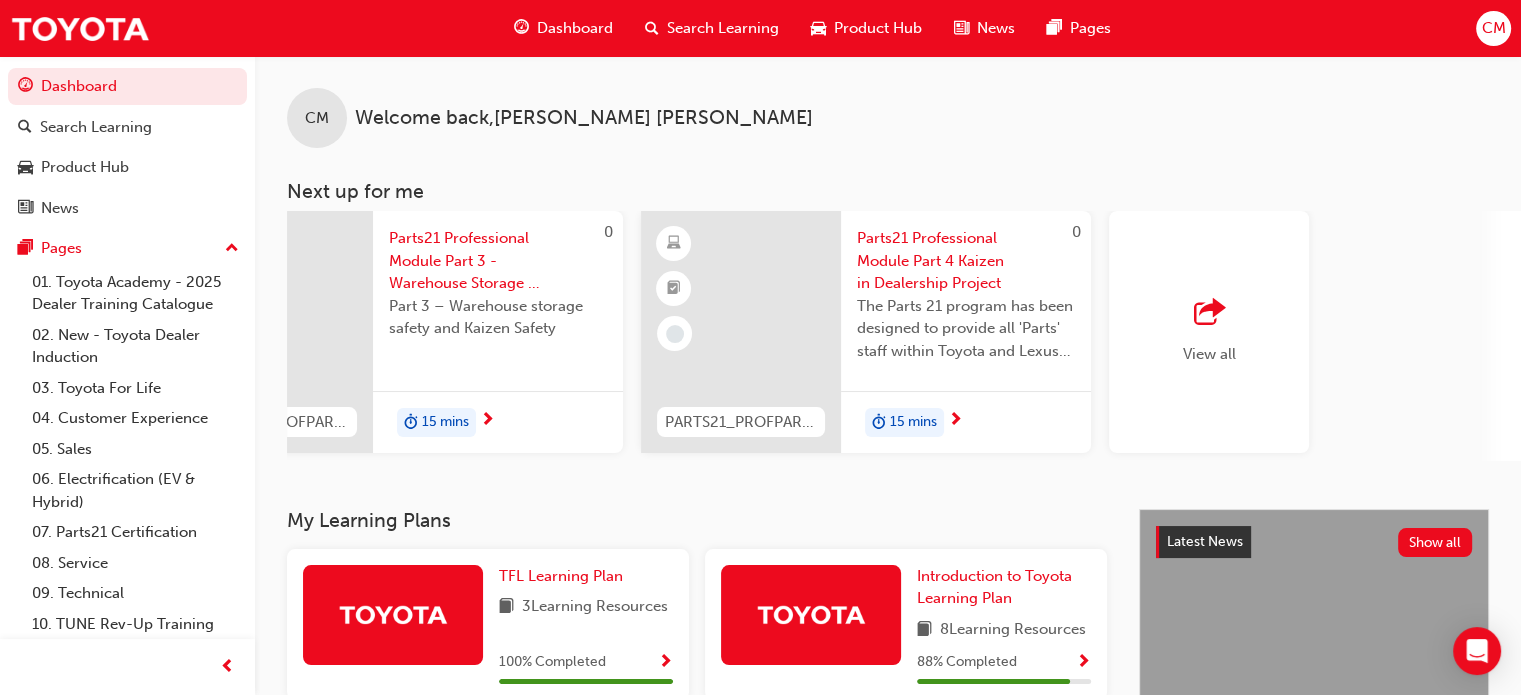 click on "Search Learning" at bounding box center [723, 28] 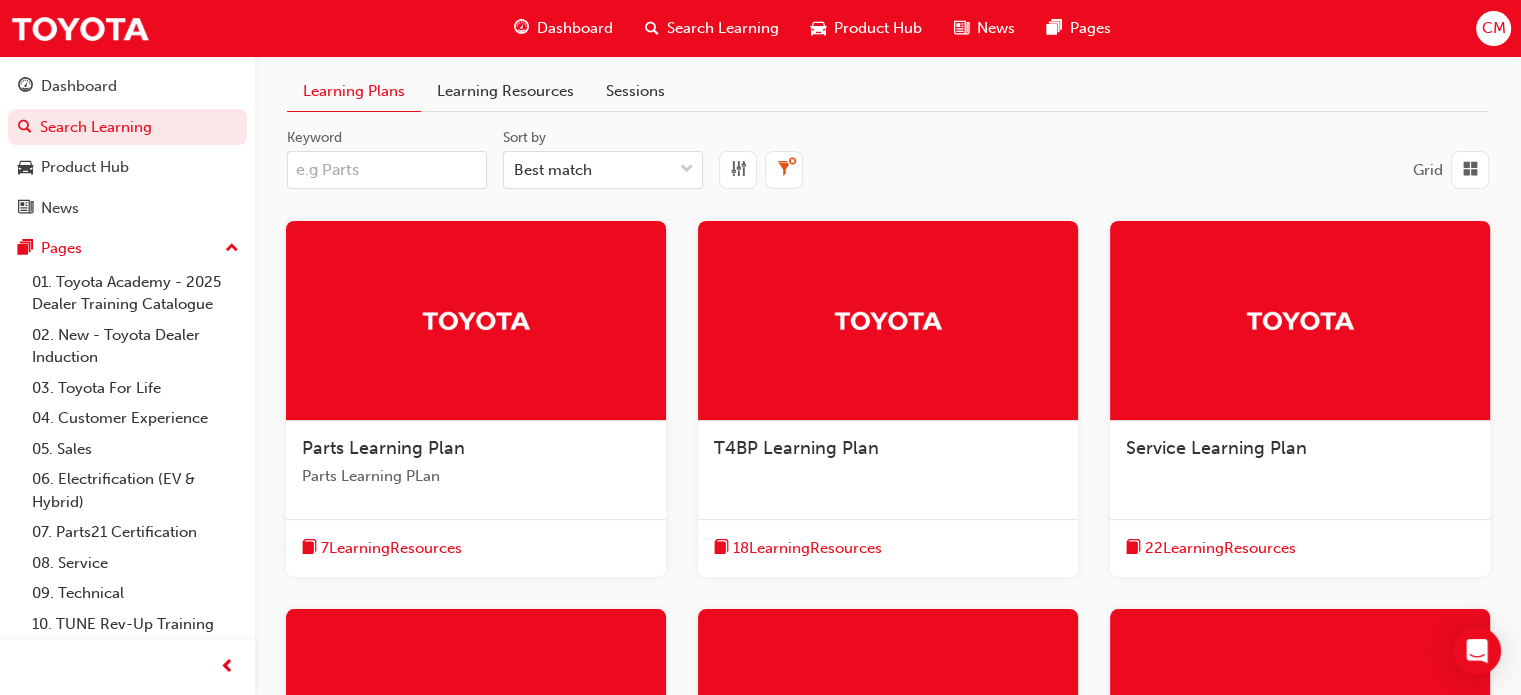 click at bounding box center (476, 321) 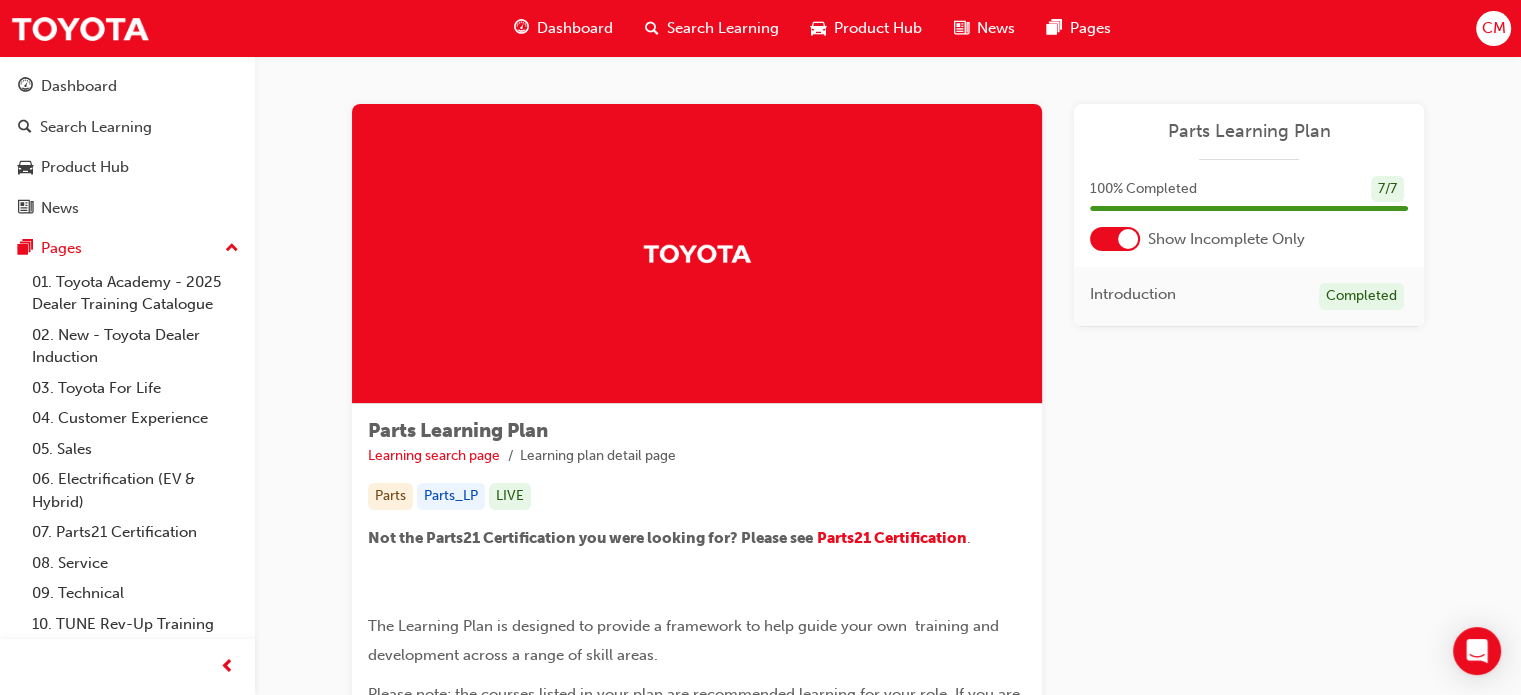 scroll, scrollTop: 210, scrollLeft: 0, axis: vertical 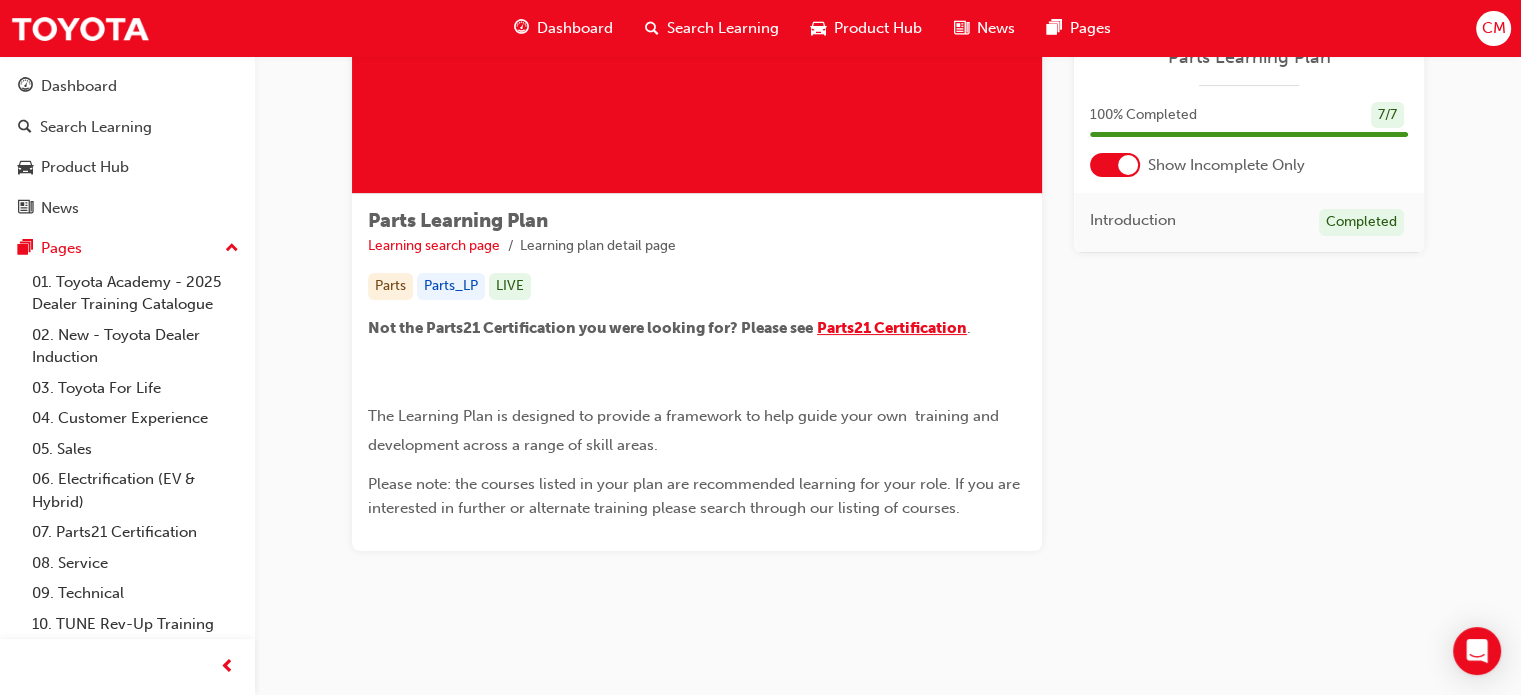 click on "Parts21 Certification" at bounding box center (892, 328) 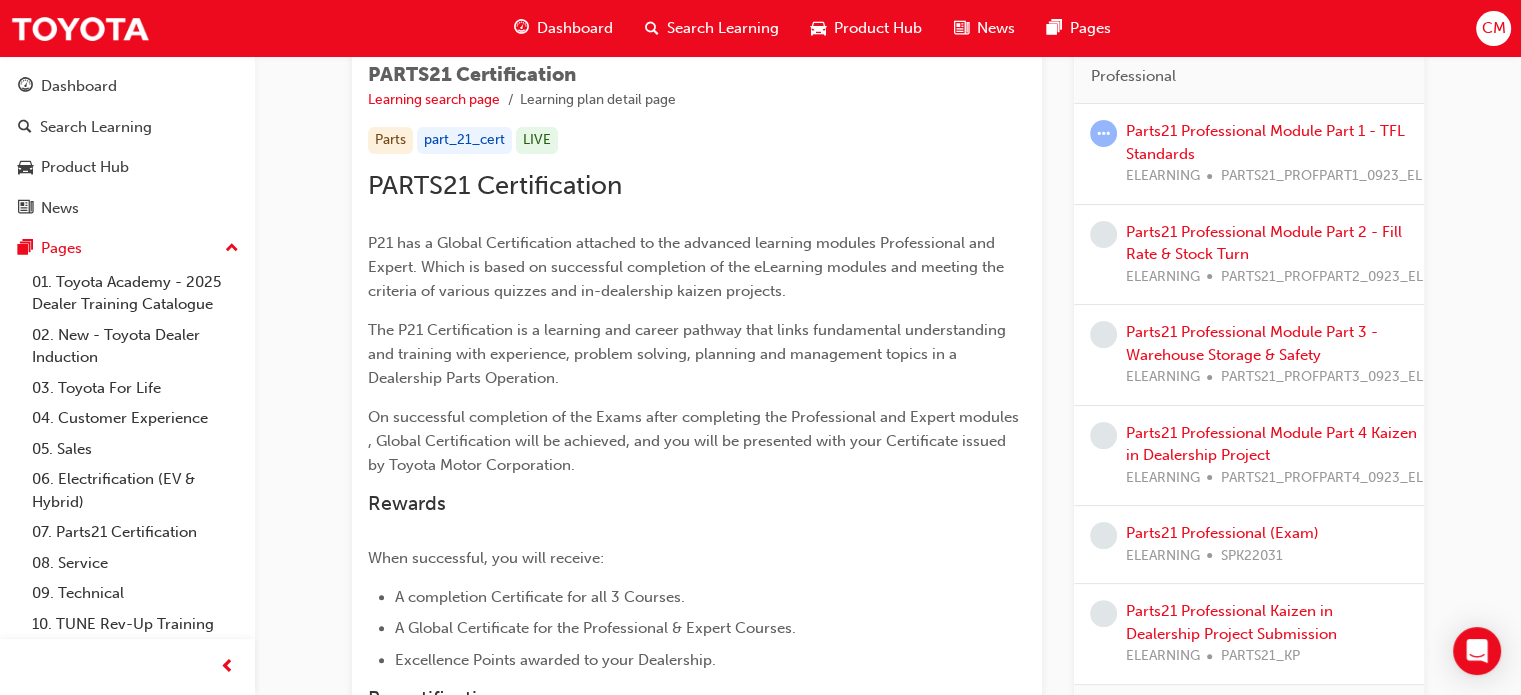 scroll, scrollTop: 400, scrollLeft: 0, axis: vertical 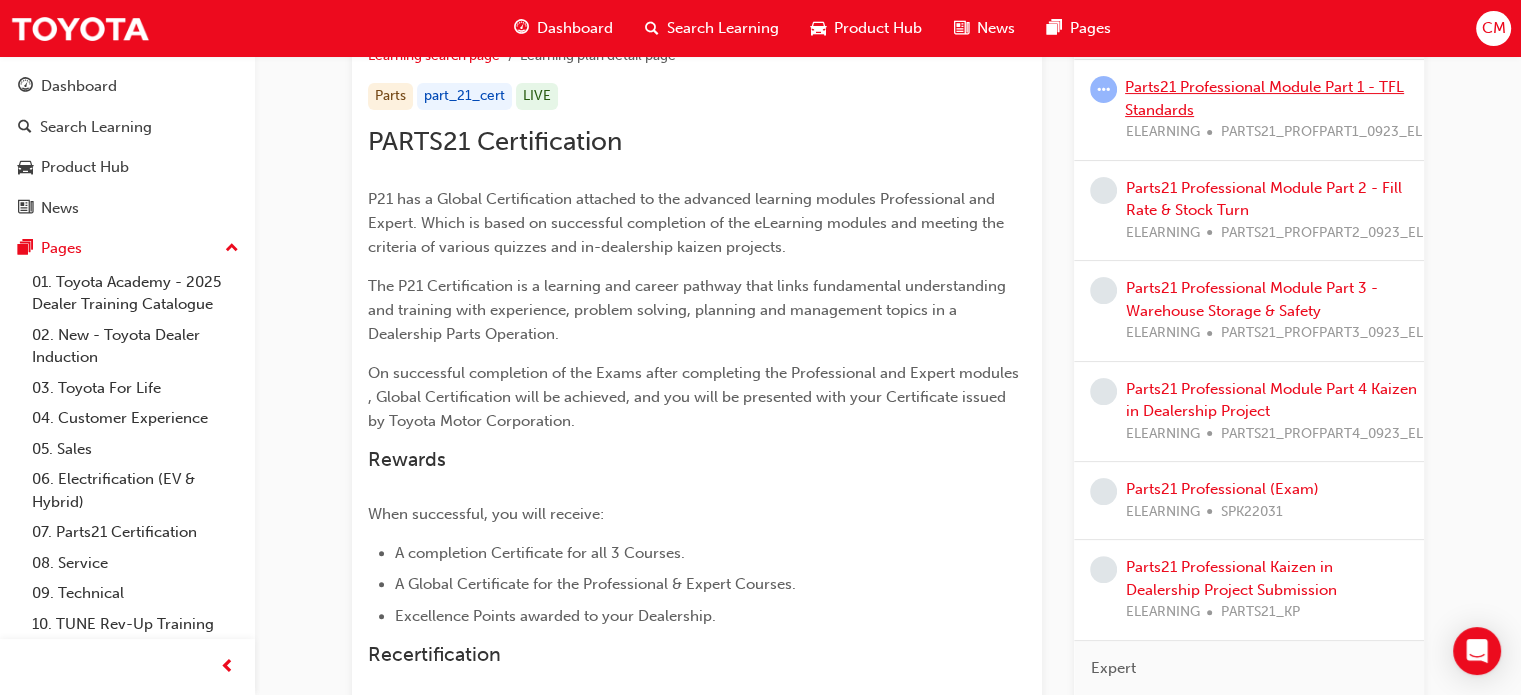click on "Parts21 Professional Module Part 1 - TFL Standards" at bounding box center (1264, 98) 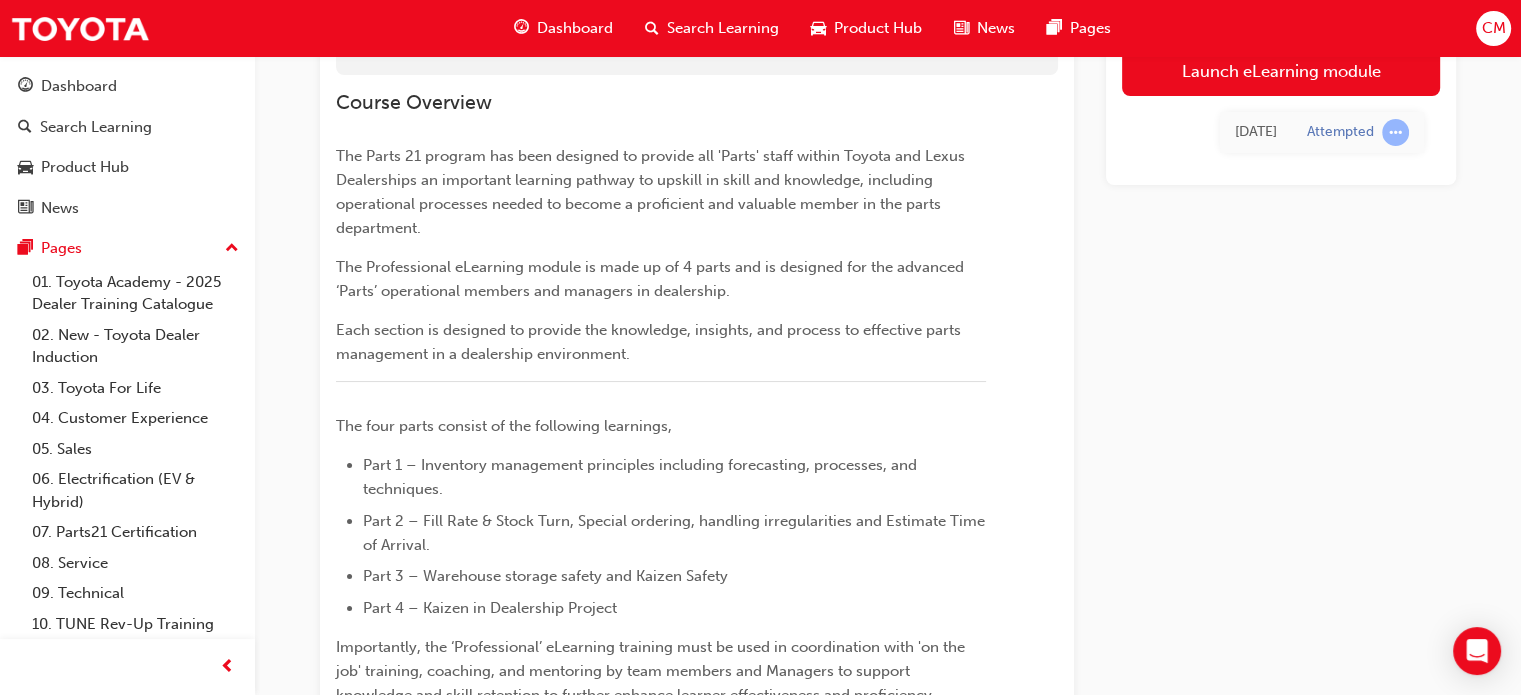 scroll, scrollTop: 200, scrollLeft: 0, axis: vertical 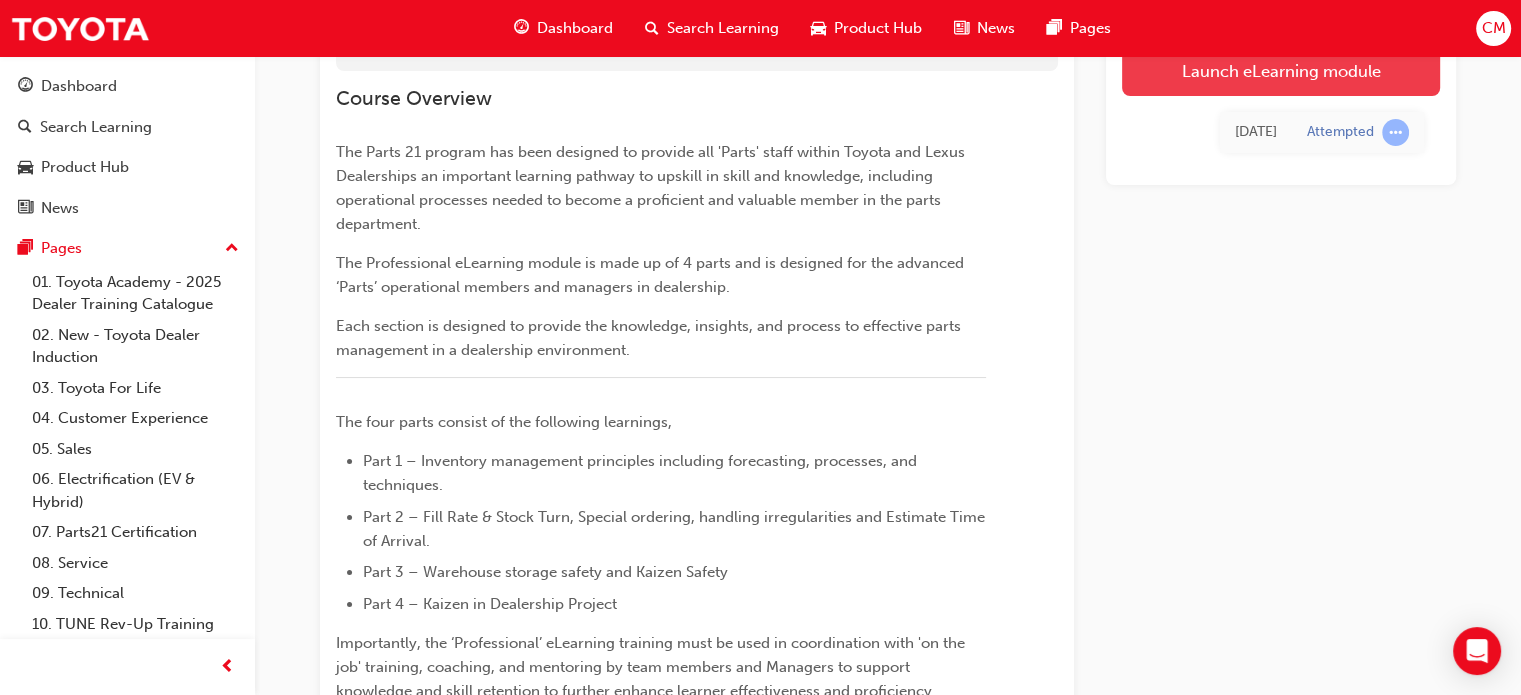 click on "Launch eLearning module" at bounding box center [1281, 71] 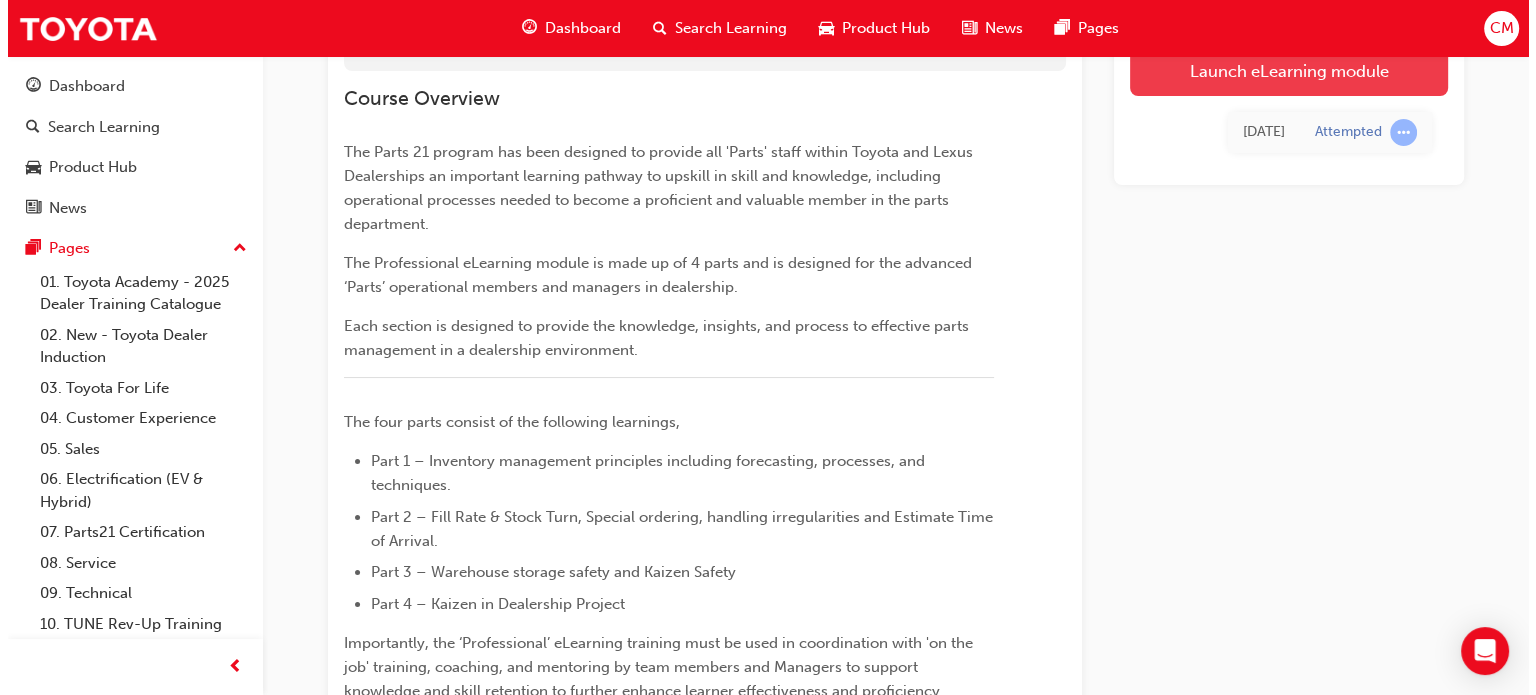 scroll, scrollTop: 0, scrollLeft: 0, axis: both 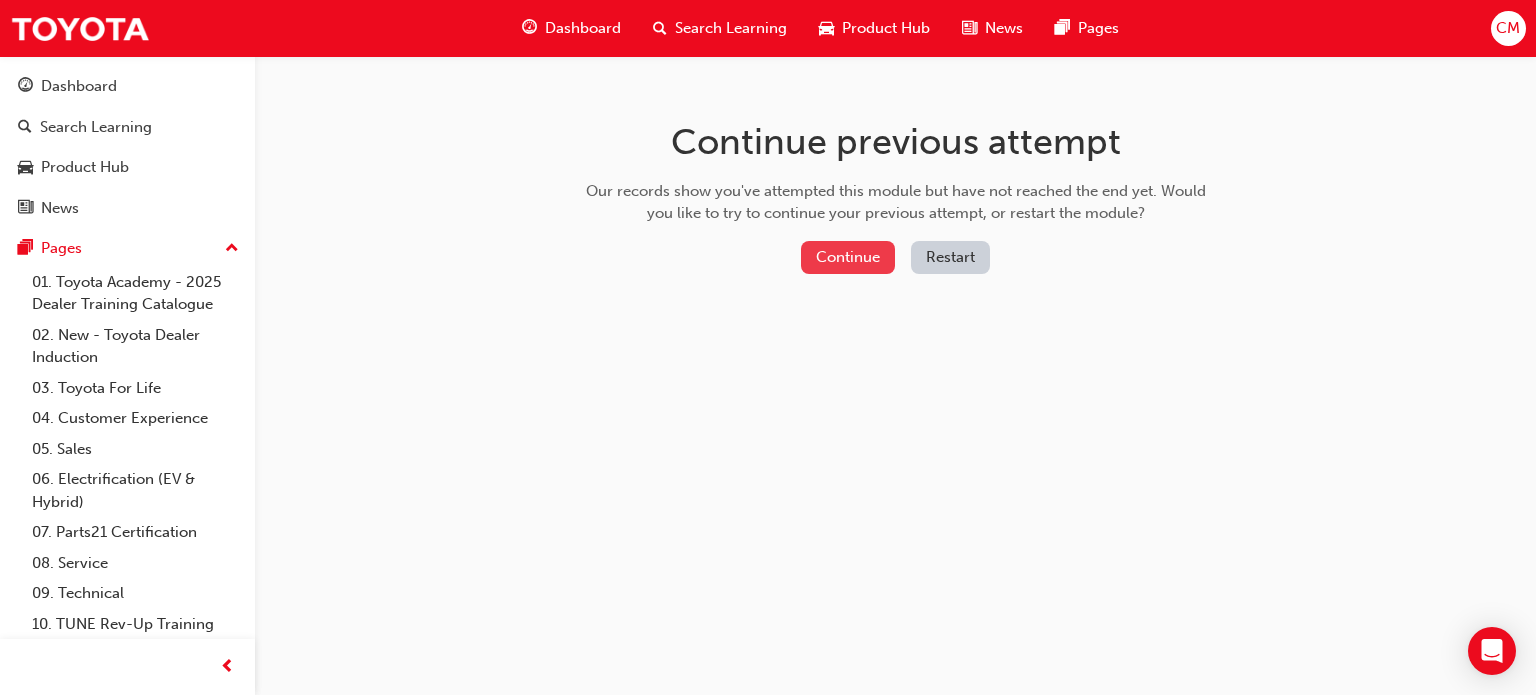 click on "Continue" at bounding box center (848, 257) 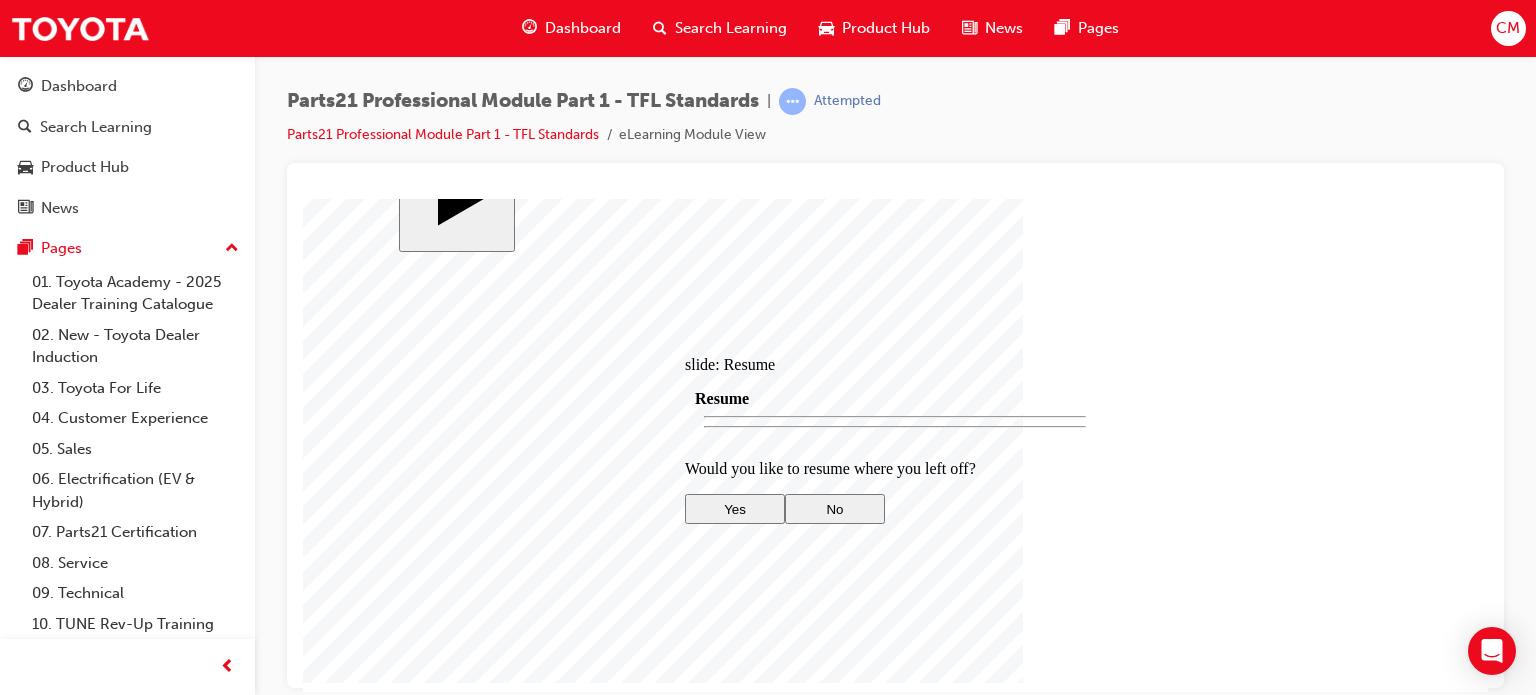 scroll, scrollTop: 156, scrollLeft: 0, axis: vertical 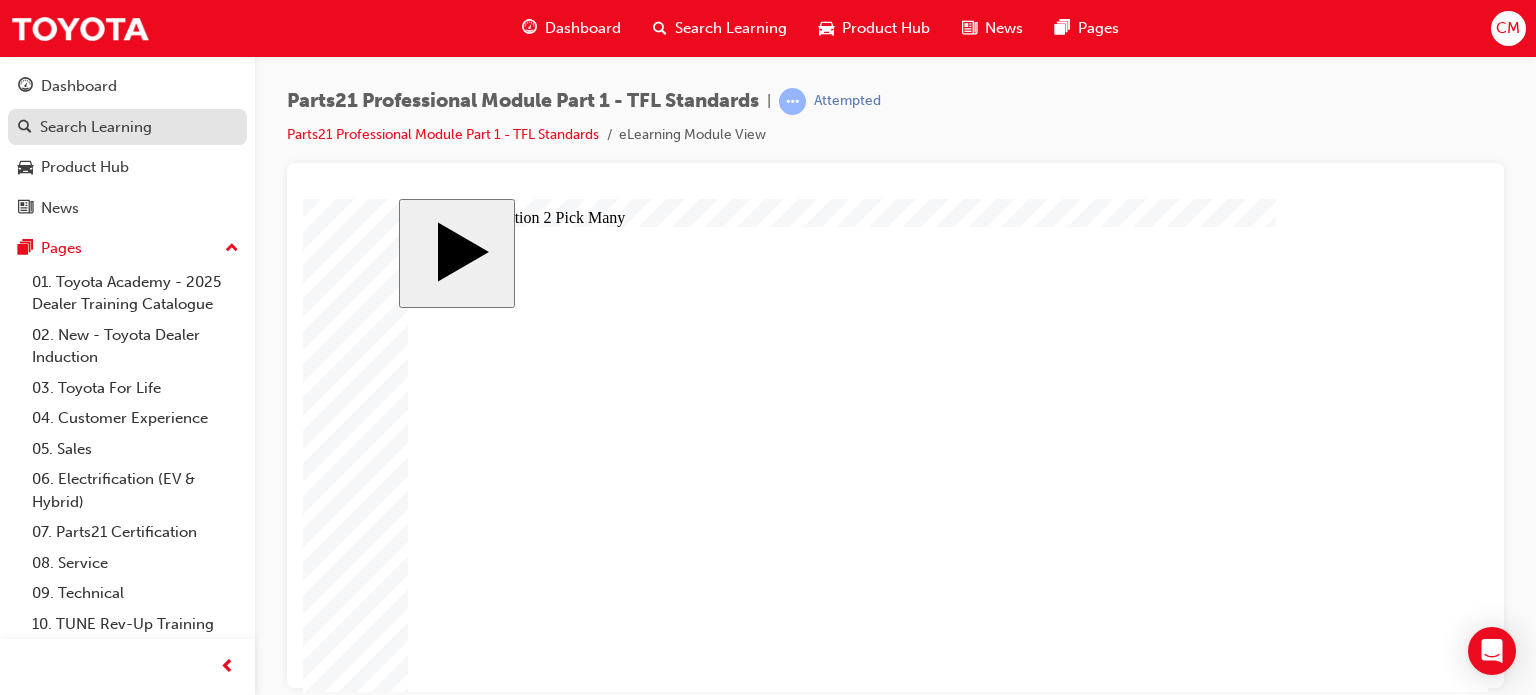 click on "Search Learning" at bounding box center [96, 127] 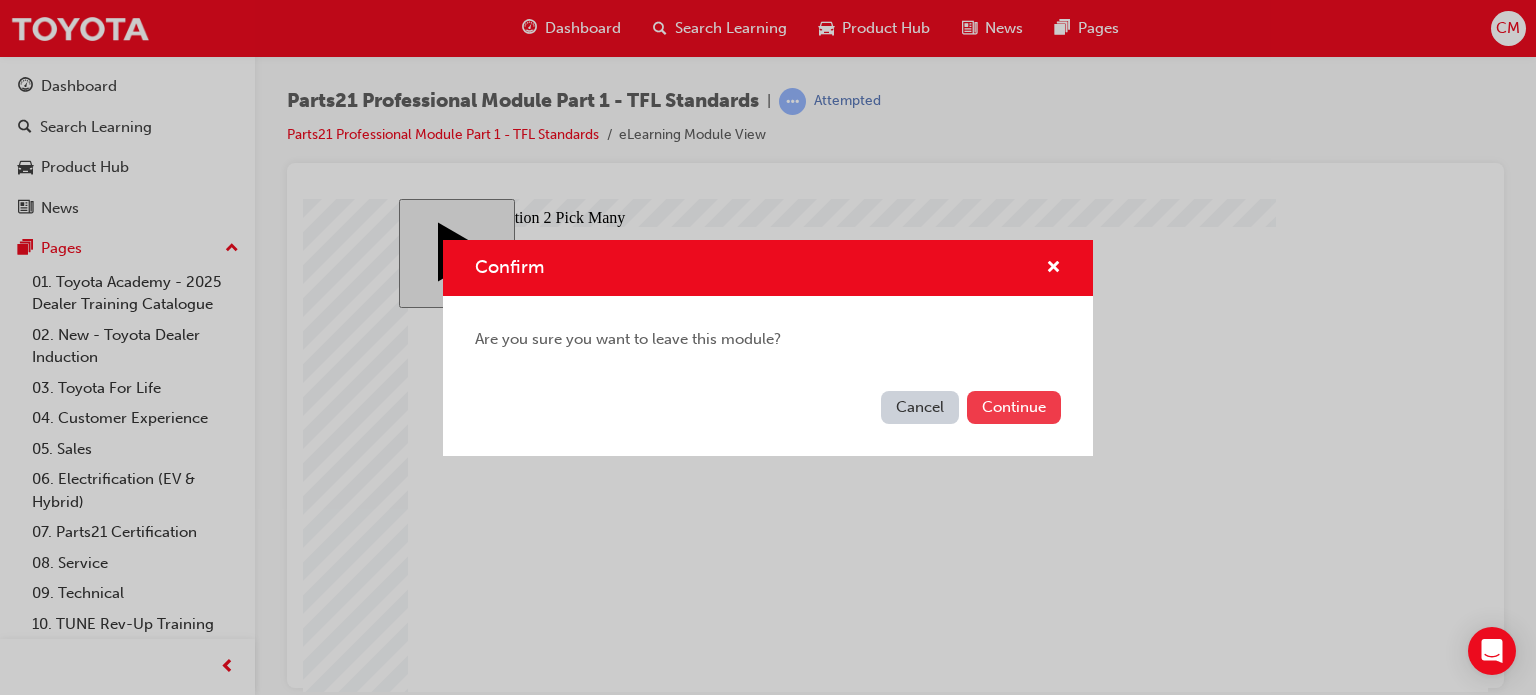click on "Continue" at bounding box center [1014, 407] 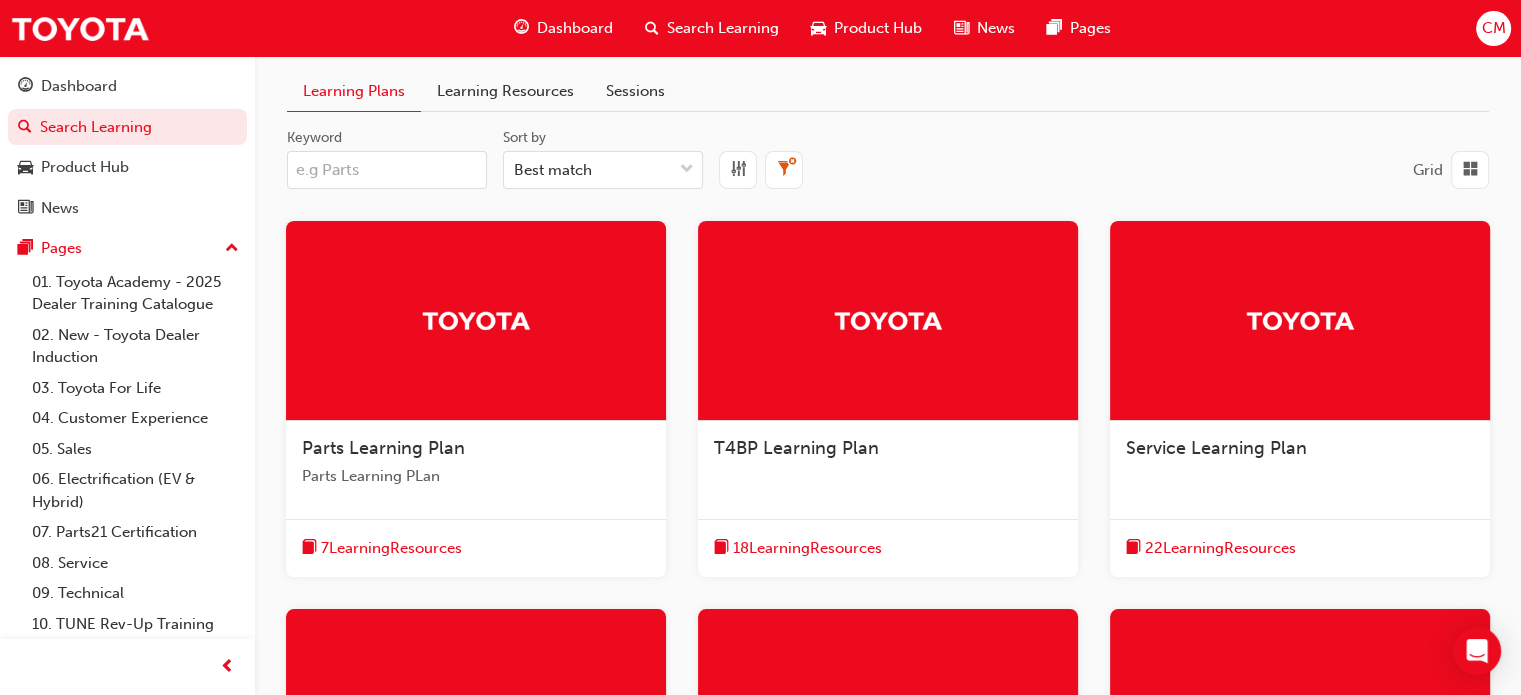 click at bounding box center (476, 321) 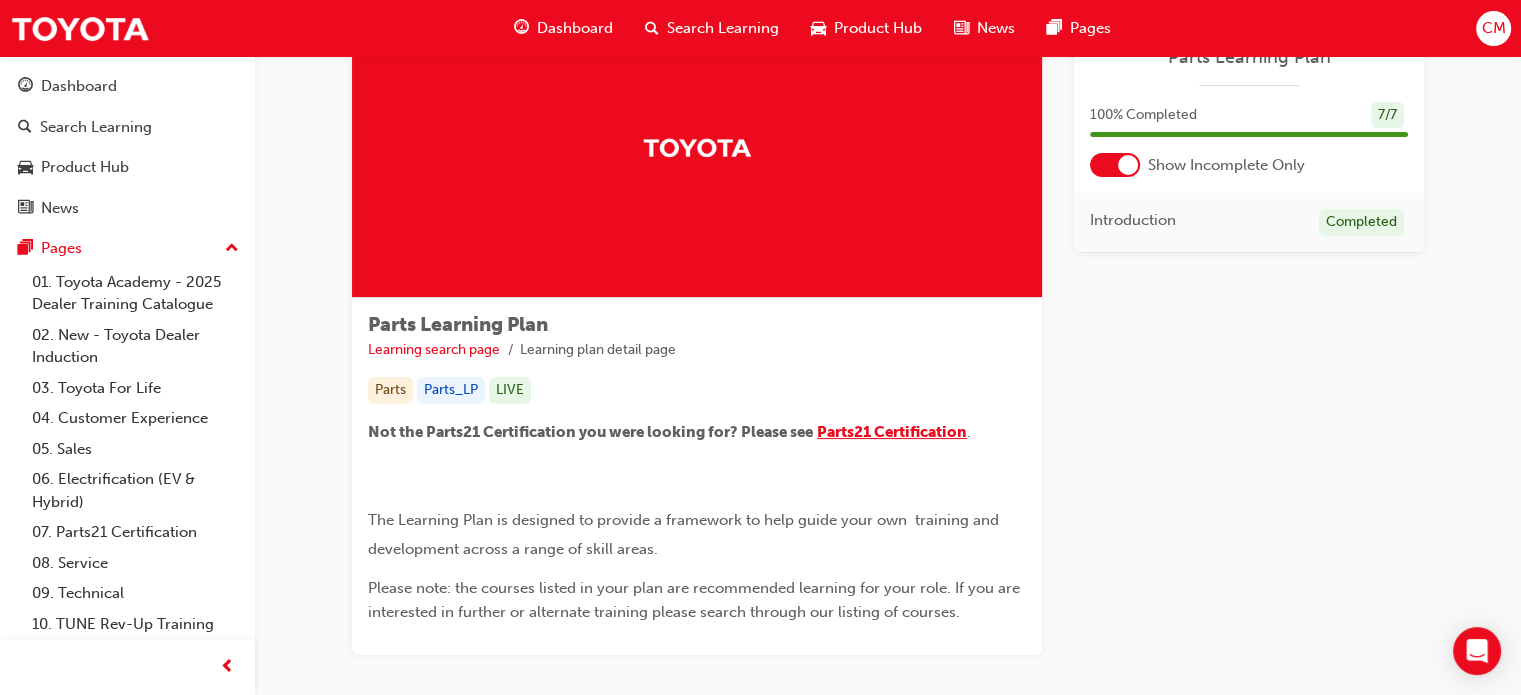 scroll, scrollTop: 200, scrollLeft: 0, axis: vertical 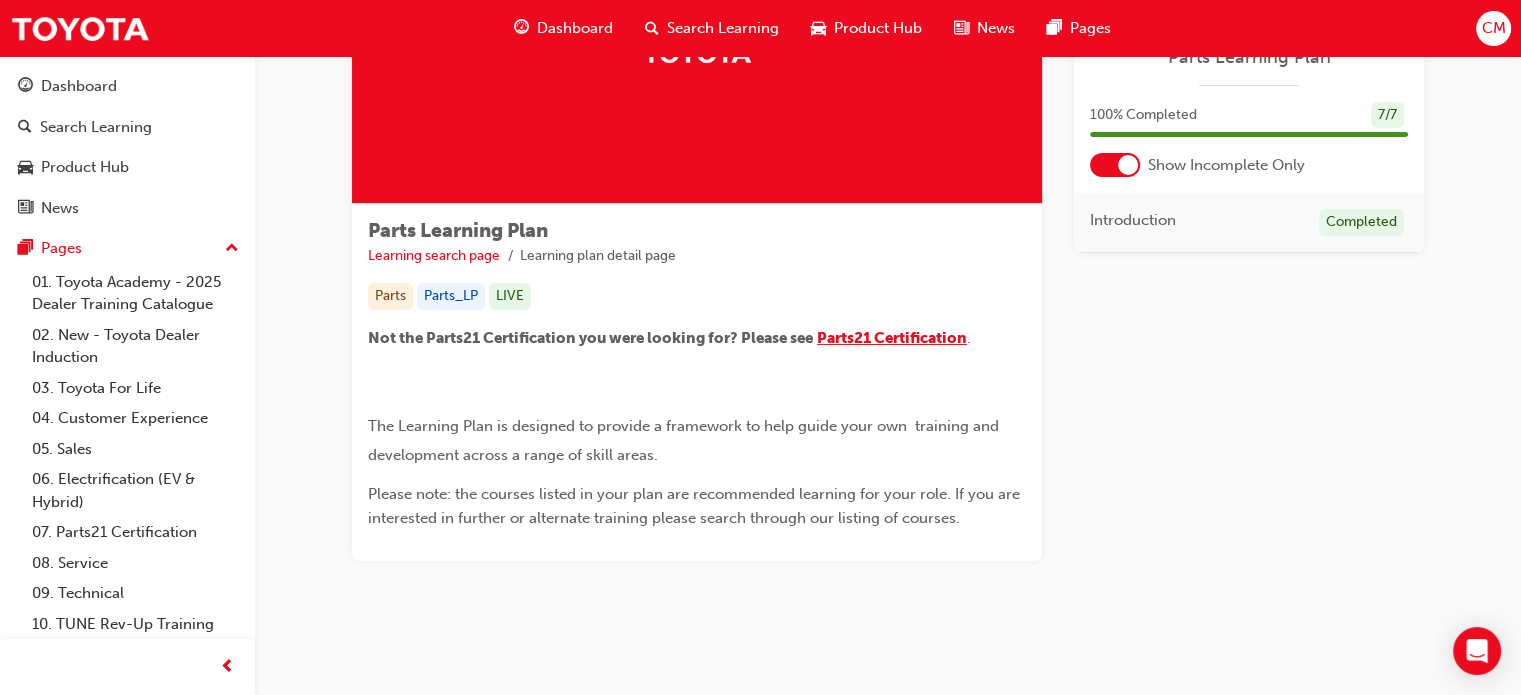 click on "Parts21 Certification" at bounding box center [892, 338] 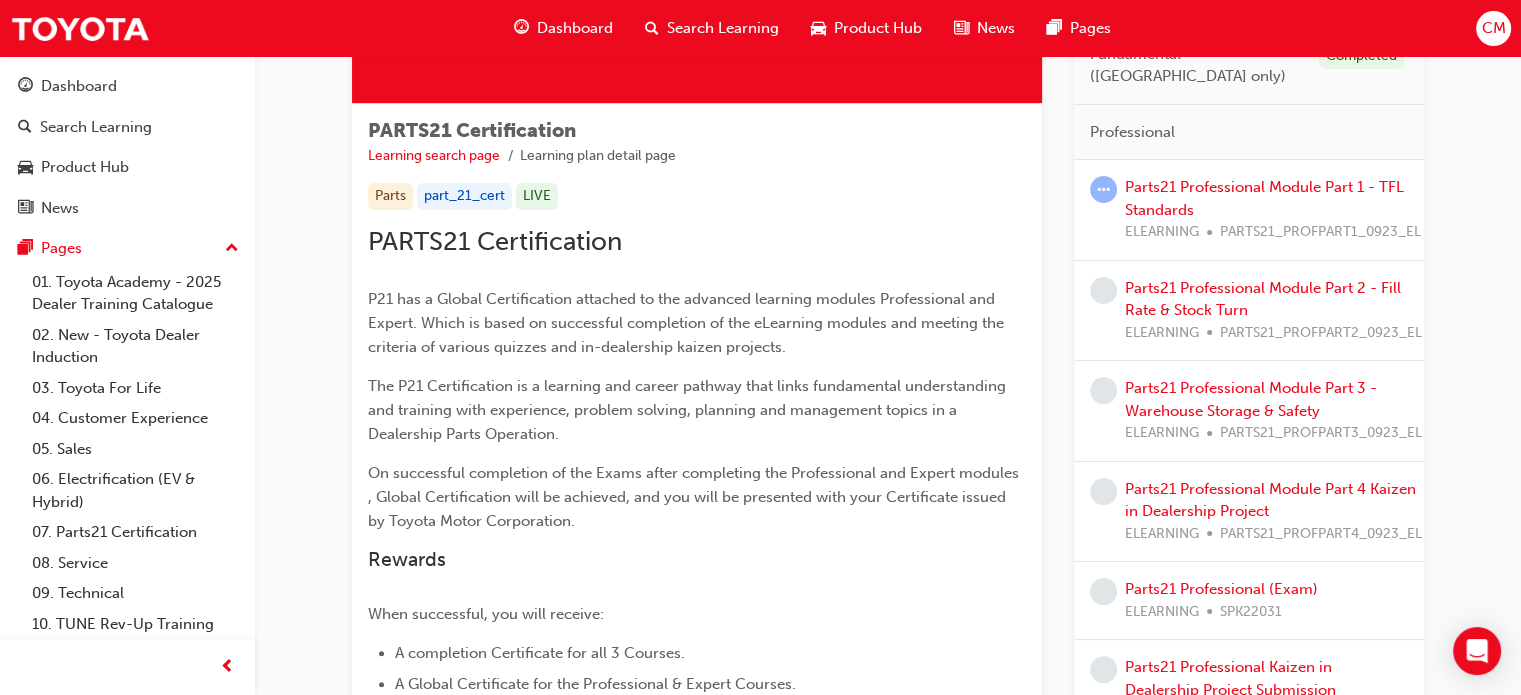 scroll, scrollTop: 0, scrollLeft: 0, axis: both 